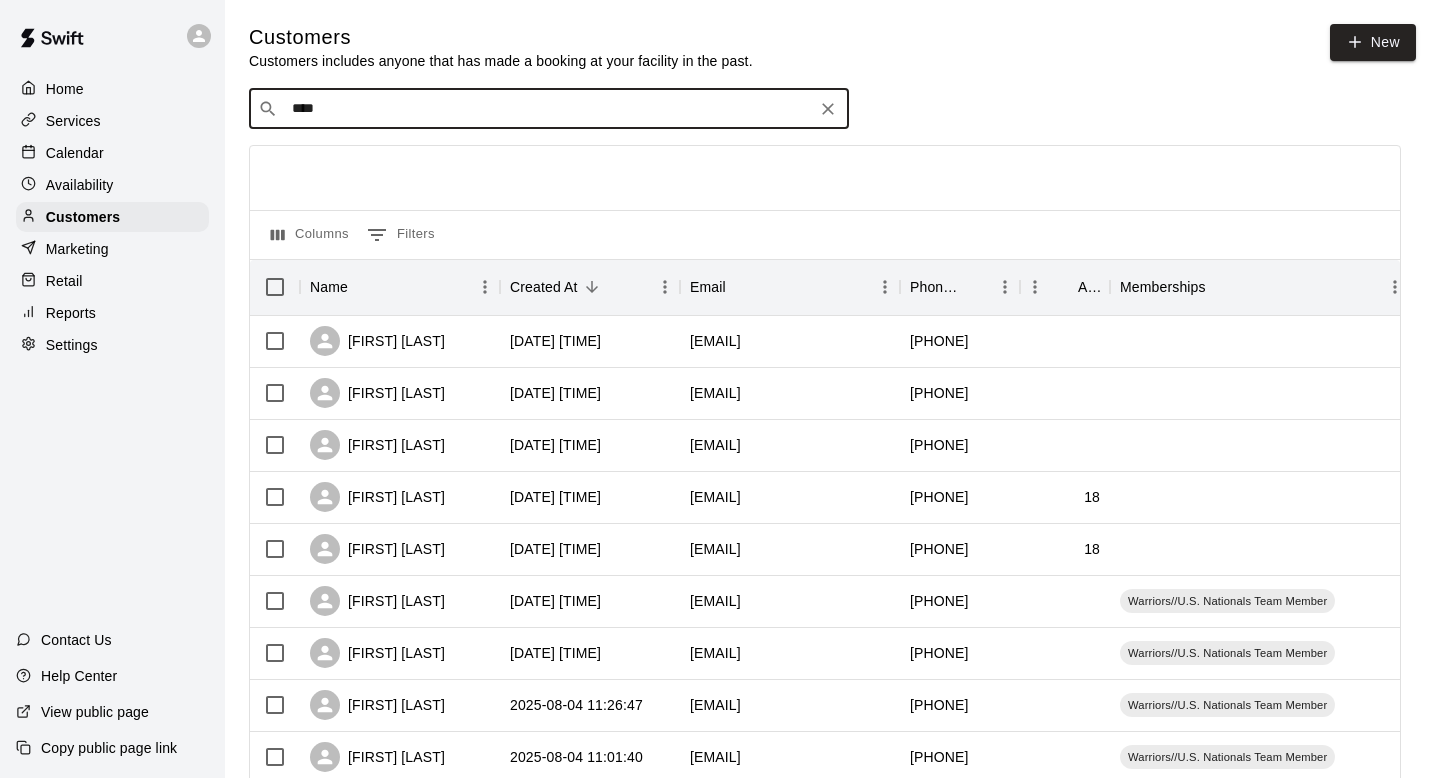 scroll, scrollTop: 0, scrollLeft: 0, axis: both 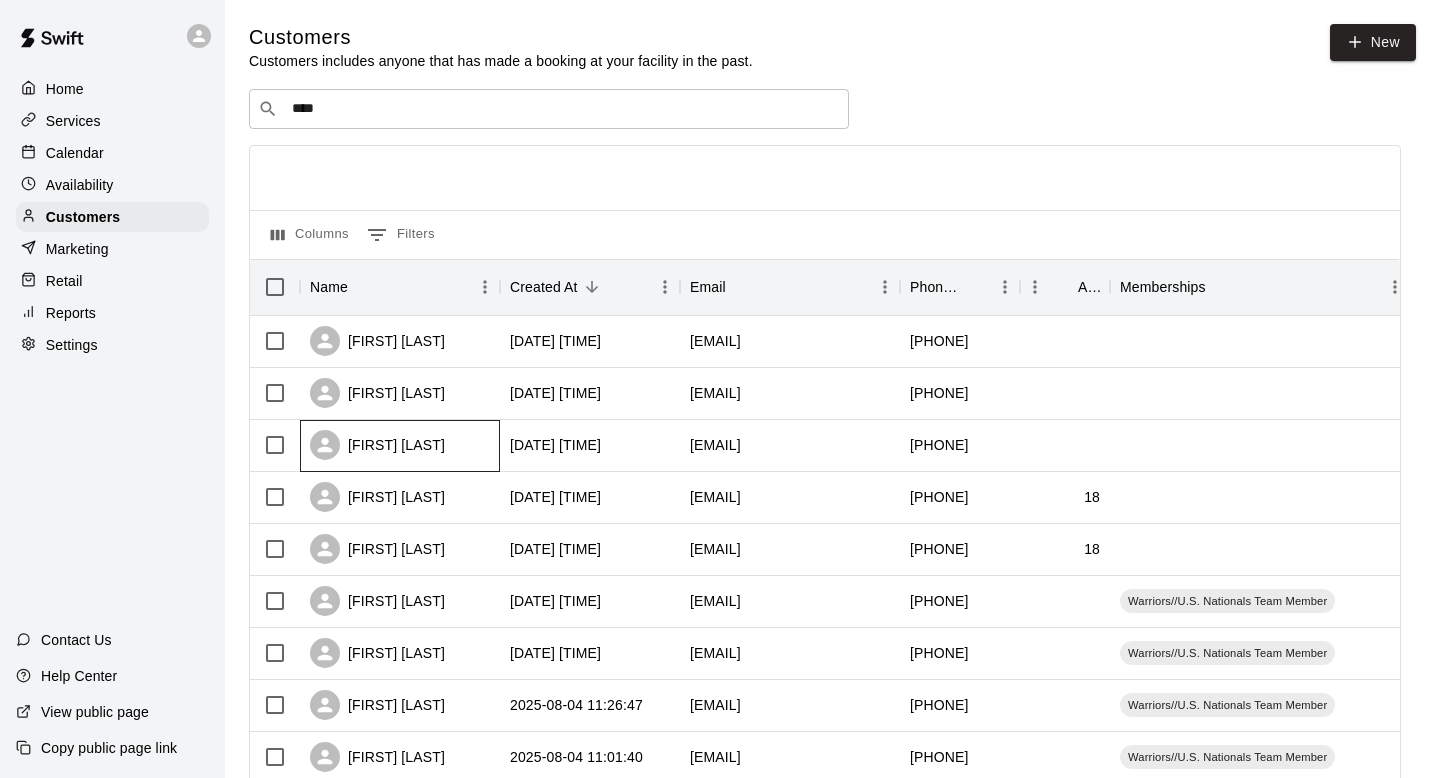 click on "[FIRST] [LAST]" at bounding box center (377, 445) 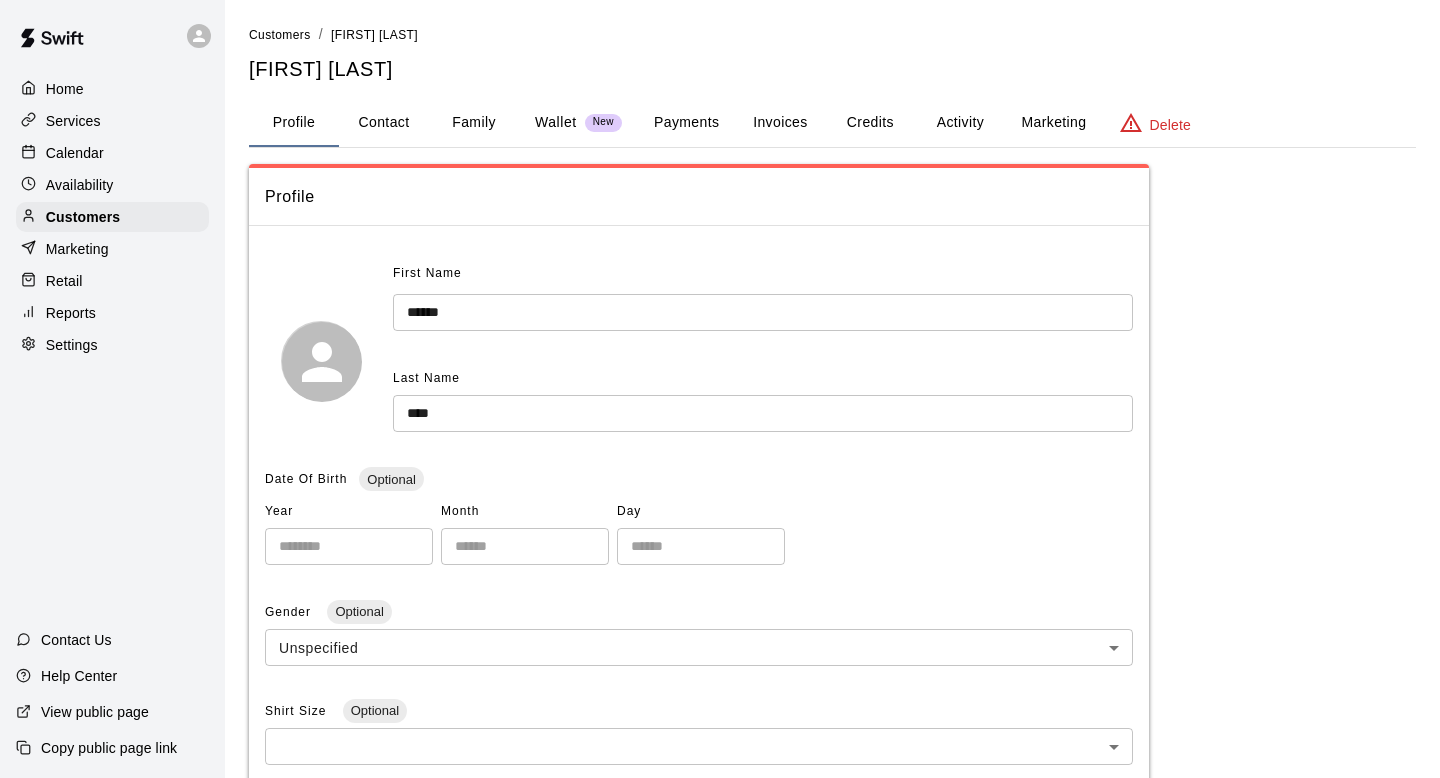 click on "Activity" at bounding box center [960, 123] 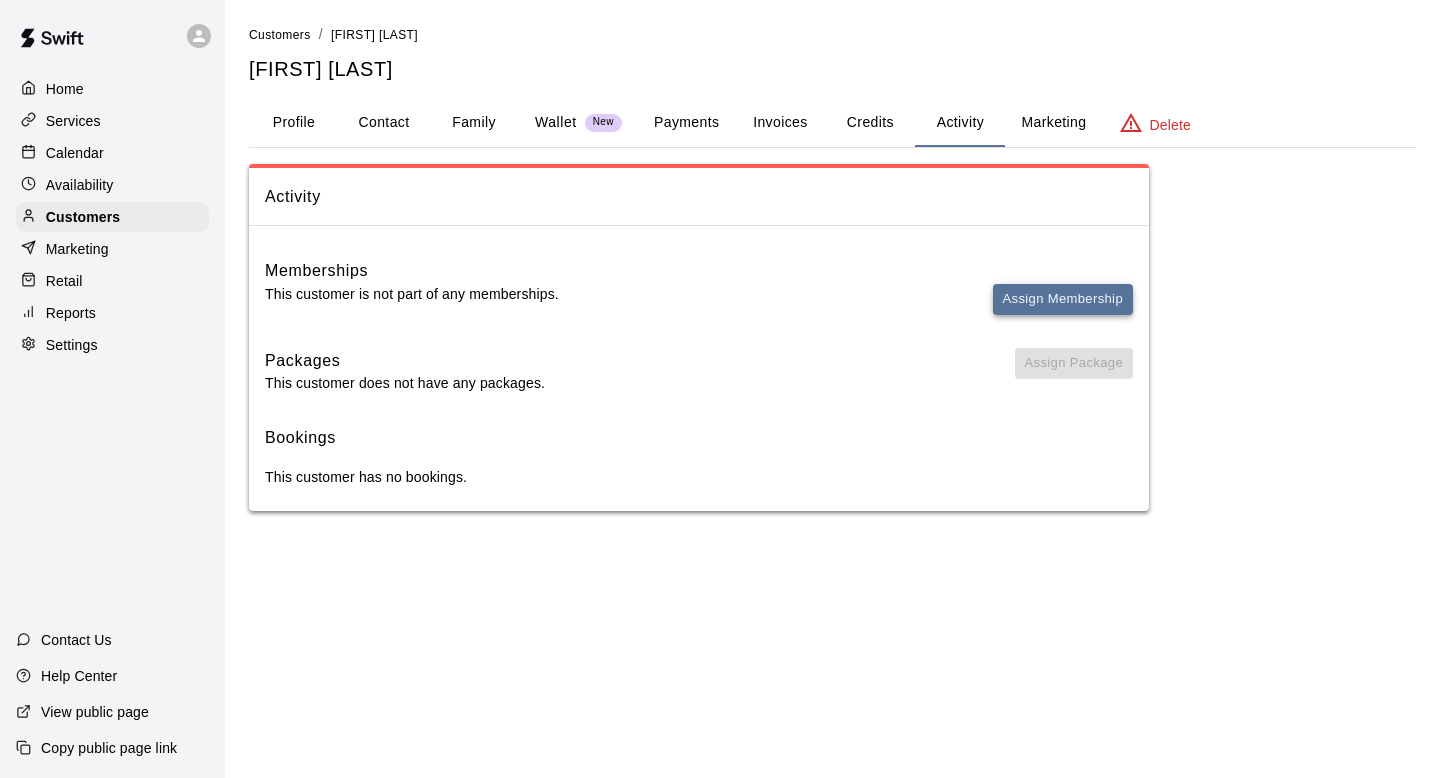 click on "Assign Membership" at bounding box center (1063, 299) 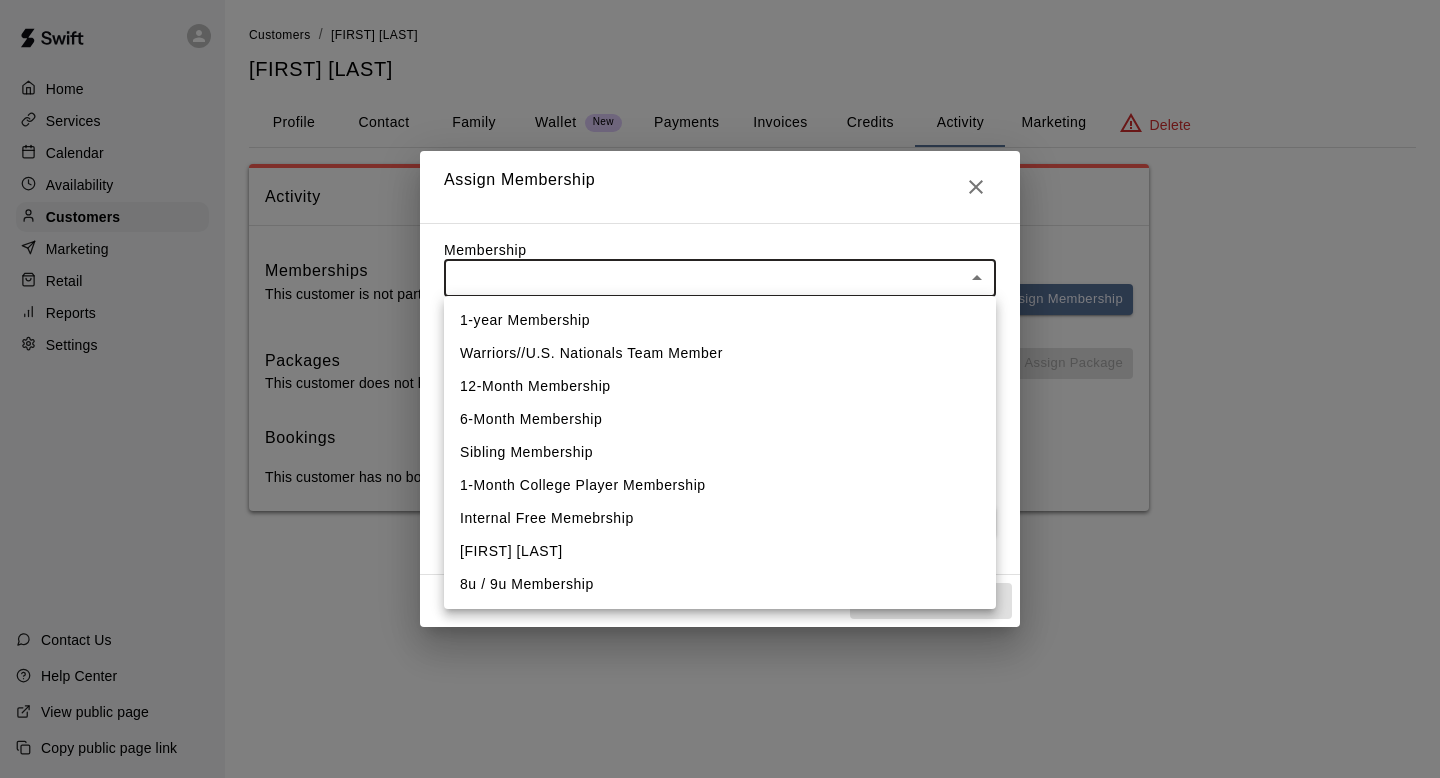 click on "Home Services Calendar Availability Customers Marketing Retail Reports Settings Contact Us Help Center View public page Copy public page link Customers / Taylor Hall Taylor Hall Profile Contact Family Wallet New Payments Invoices Credits Activity Marketing Delete Activity Memberships This customer is not part of any memberships. Assign Membership Packages This customer does not have any packages. Assign Package Bookings This customer has no bookings. Swift - Edit Customer Close cross-small Assign Membership Membership ​ ​ Payment Summary Coupon Code ​ Apply Payment Method   Add No payment methods currently saved on file. Cancel Assign membership 1-year Membership Warriors//U.S. Nationals Team Member 12-Month Membership 6-Month Membership Sibling Membership 1-Month College Player Membership Internal Free Memebrship Lauren Christ eSoft filler 8u / 9u Membership" at bounding box center (720, 275) 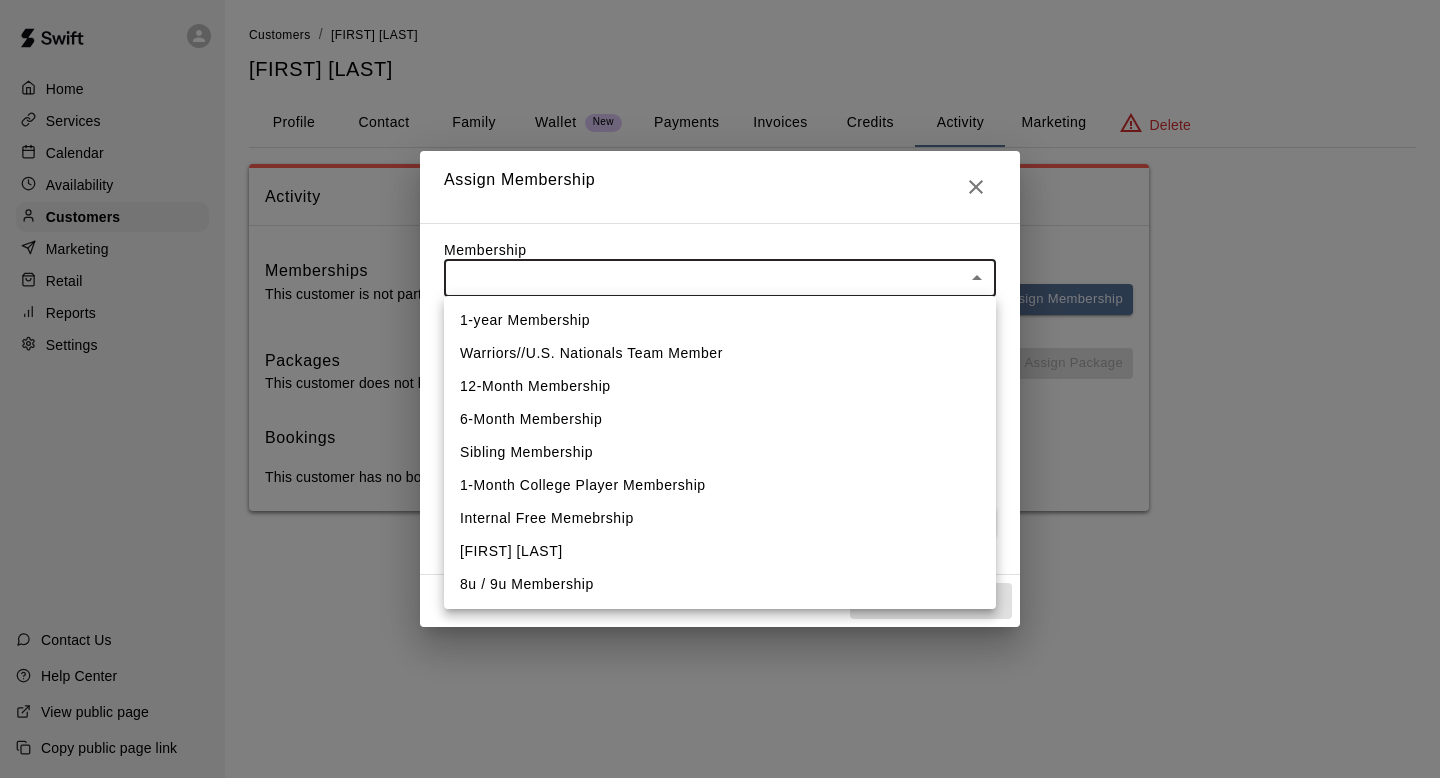 click on "Warriors//U.S. Nationals Team Member" at bounding box center (720, 353) 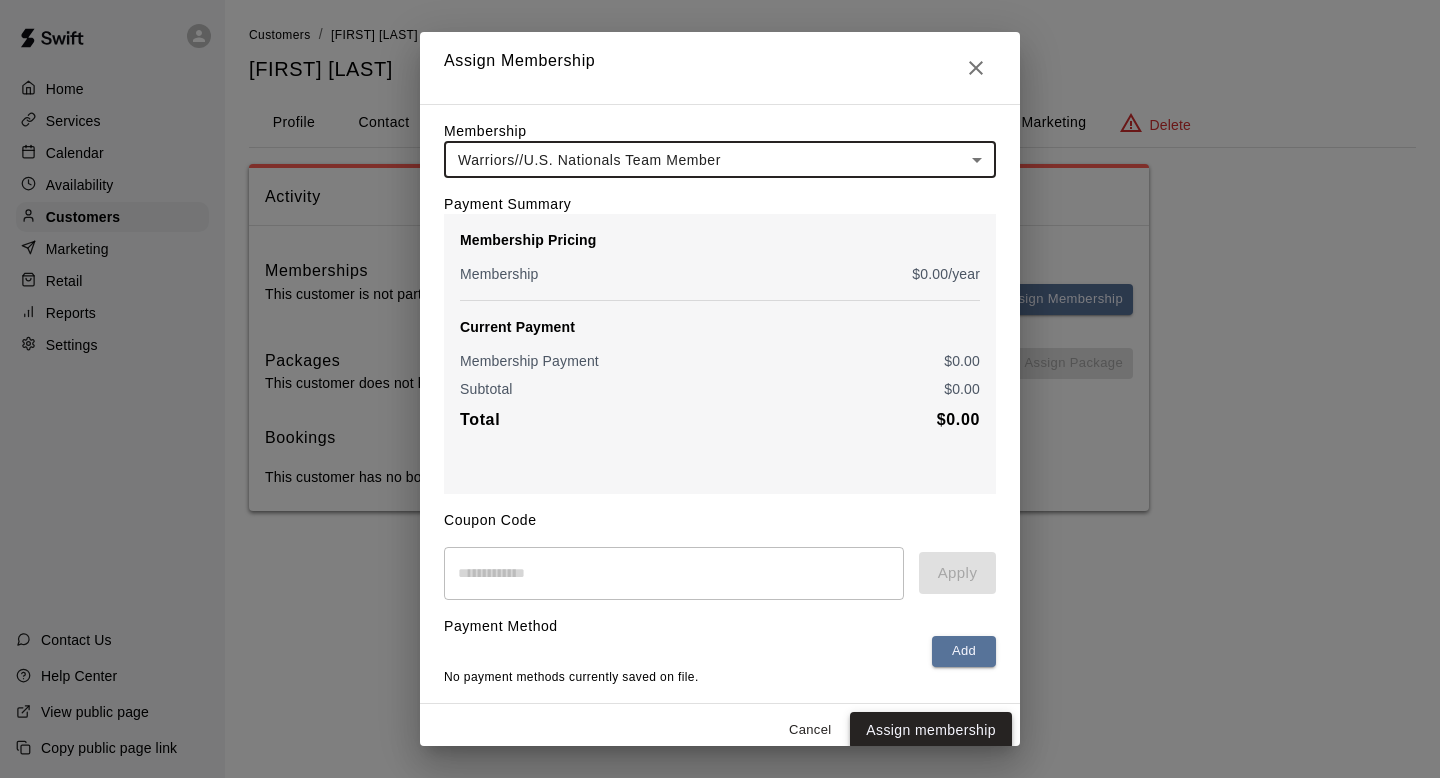 click on "Assign membership" at bounding box center [931, 730] 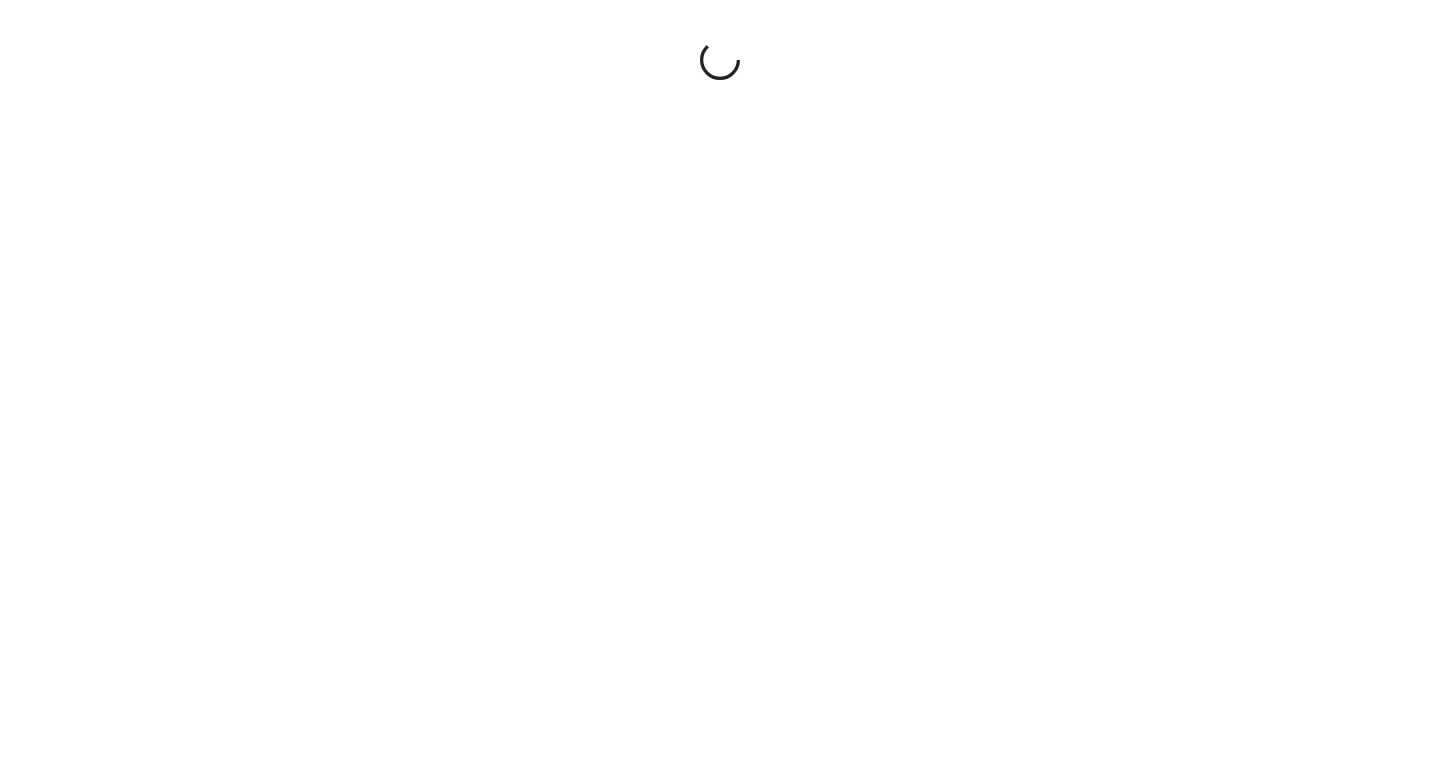 scroll, scrollTop: 0, scrollLeft: 0, axis: both 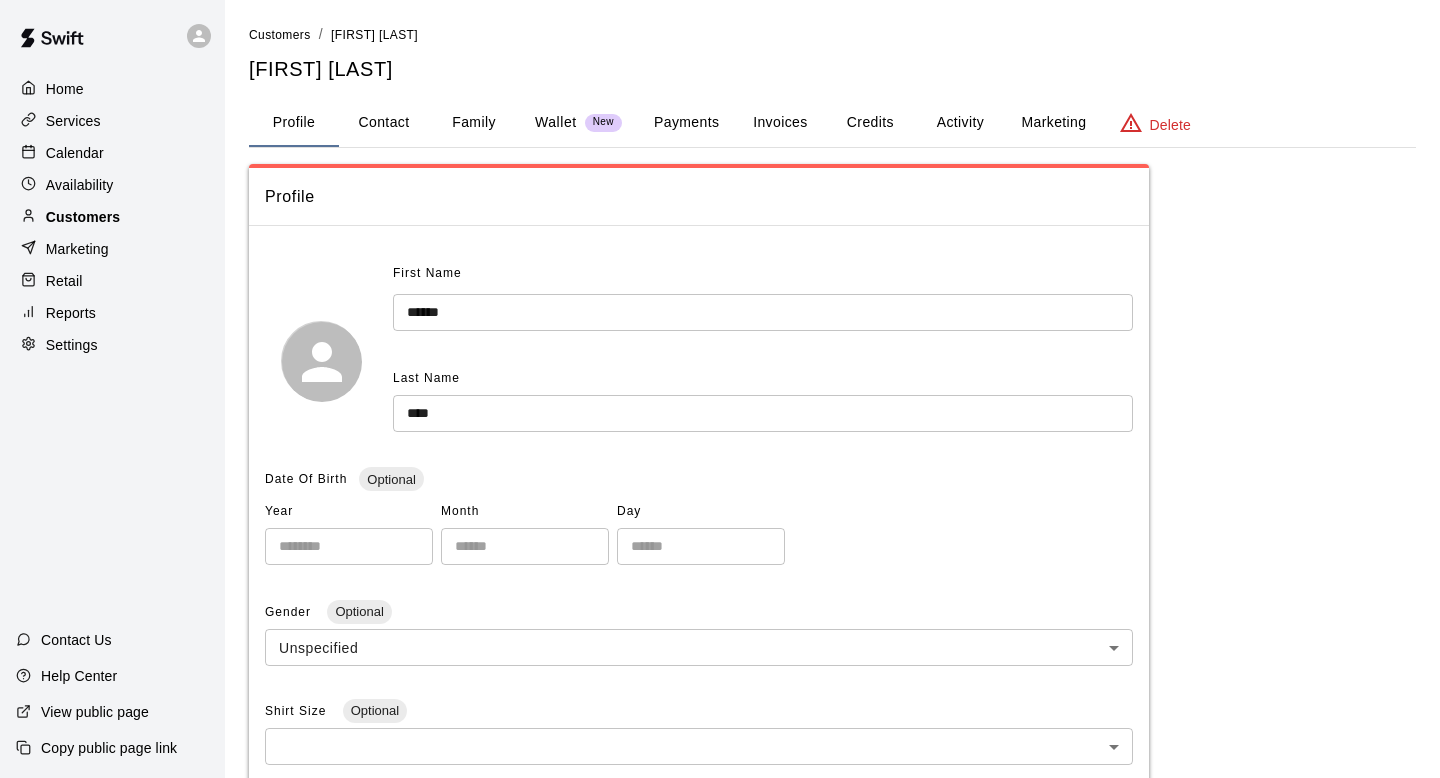 click on "Customers" at bounding box center [112, 217] 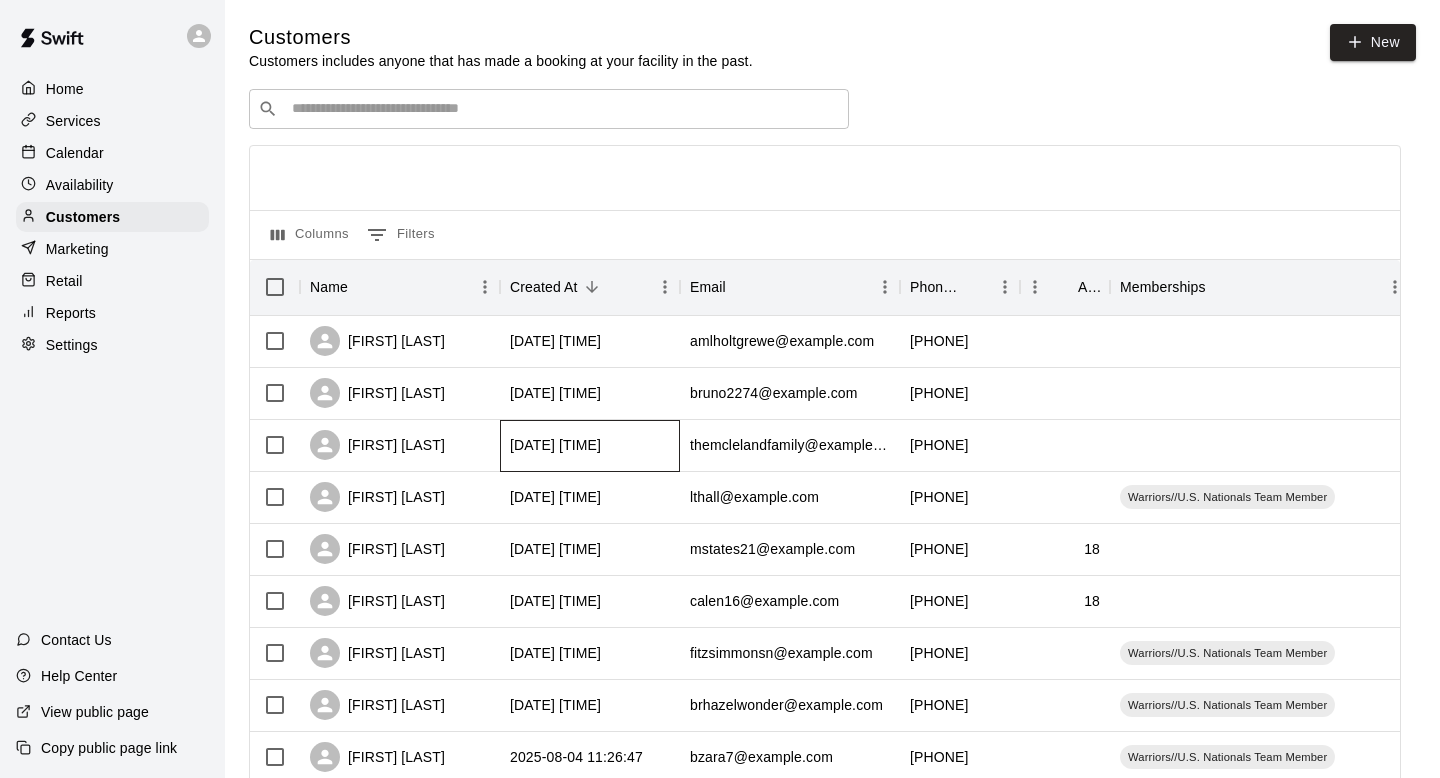 click on "[DATE] [TIME]" at bounding box center [555, 445] 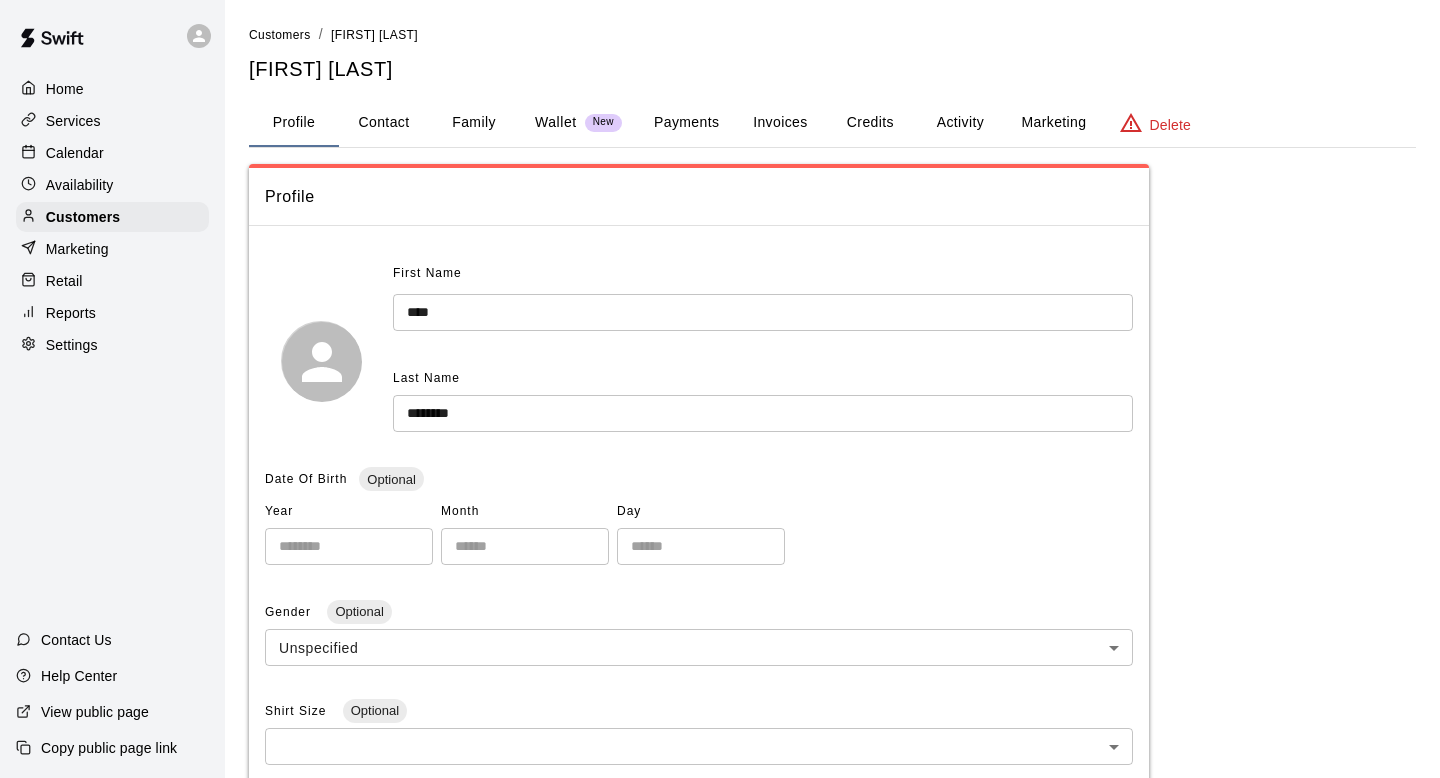click on "Activity" at bounding box center (960, 123) 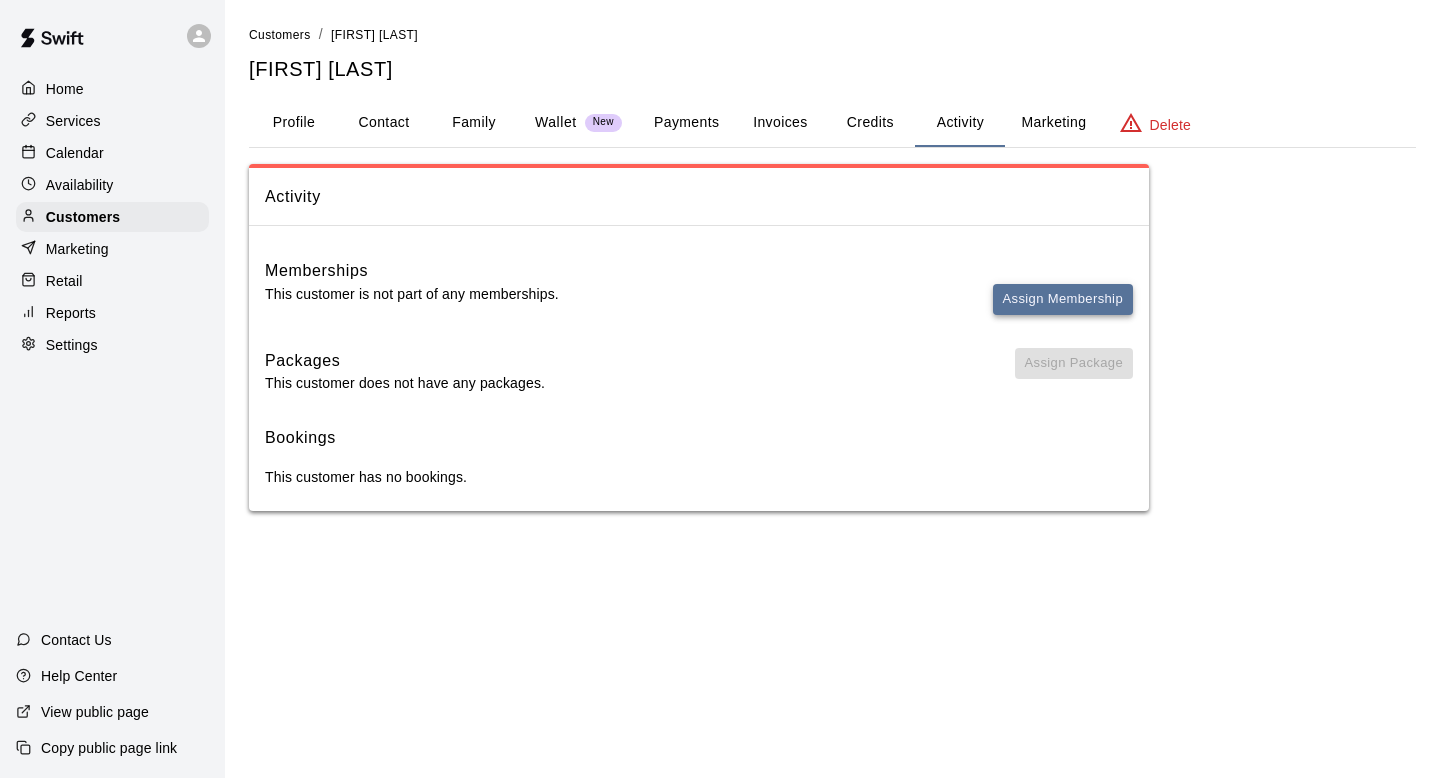 click on "Assign Membership" at bounding box center [1063, 299] 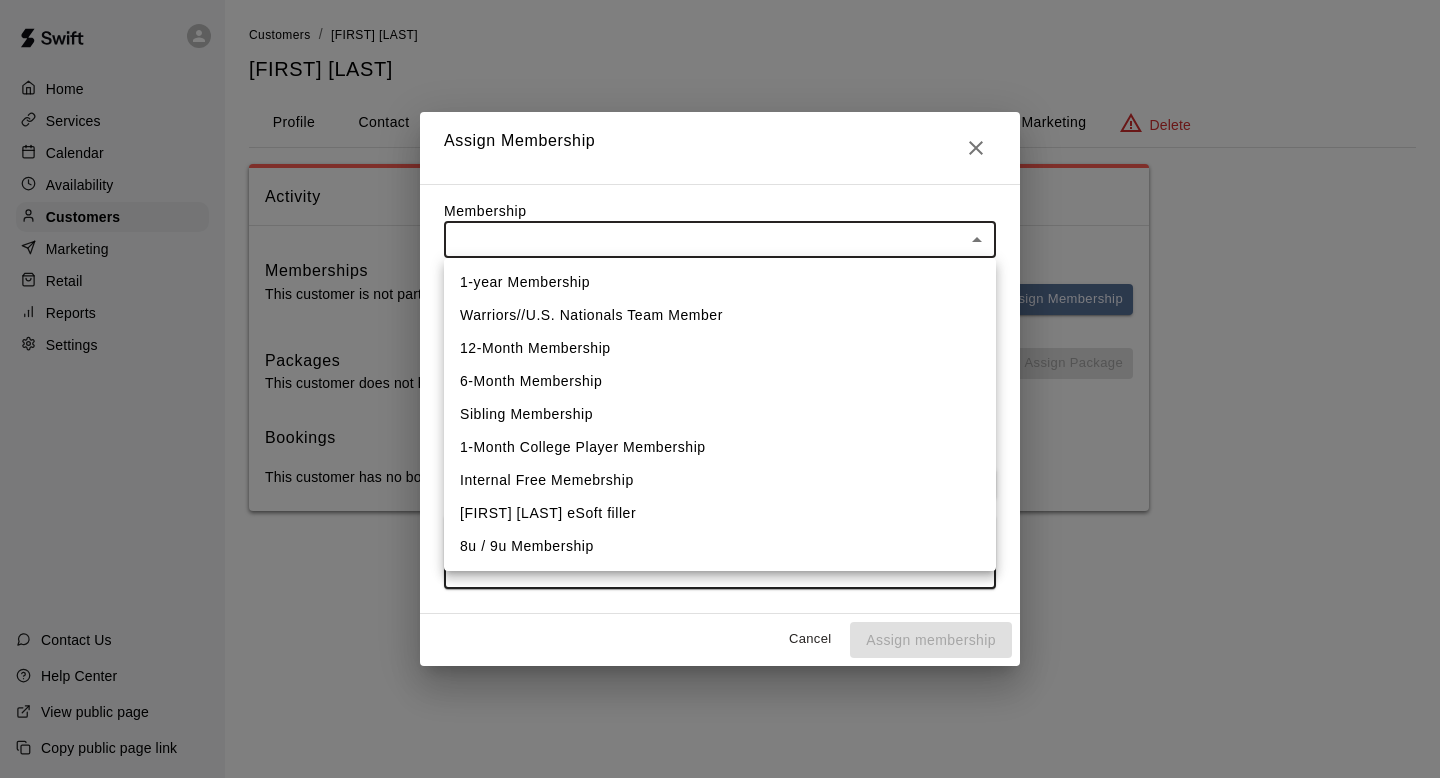 click on "Customers / Zach McLeland Zach McLeland Profile Contact Family Wallet New Payments Invoices Credits Activity Marketing Delete Activity Memberships This customer is not part of any memberships. Assign Membership Packages This customer does not have any packages. Assign Package Bookings This customer has no bookings. Swift - Edit Customer Close cross-small Assign Membership Membership ​ ​ Payment Summary Coupon Code ​ Apply Payment Method   Add **** **** **** 5626 Cancel Assign membership 1-year Membership Warriors//U.S. Nationals Team Member 12-Month Membership 6-Month Membership Sibling Membership 1-Month College Player Membership Internal Free Memebrship Lauren Christ eSoft filler 8u / 9u Membership" at bounding box center [720, 275] 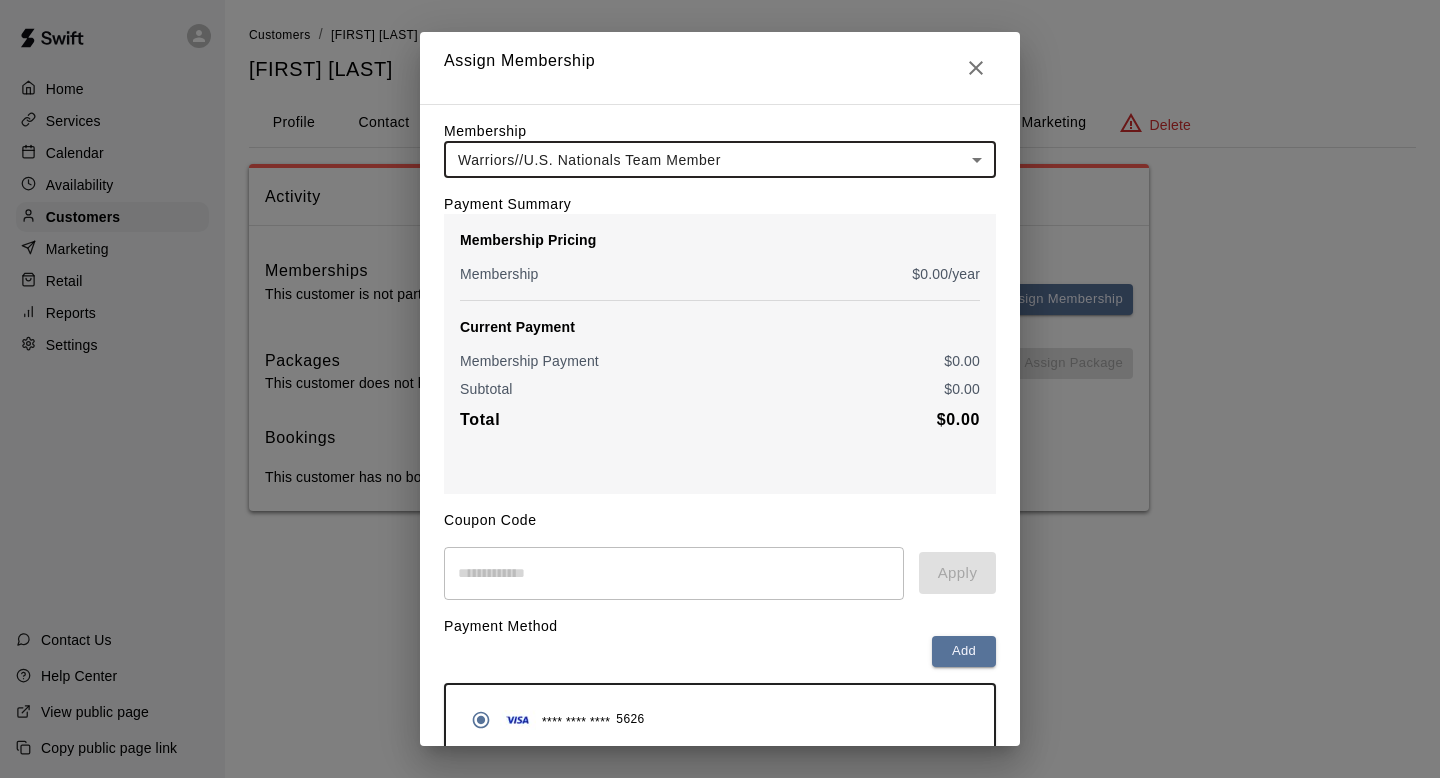 scroll, scrollTop: 90, scrollLeft: 0, axis: vertical 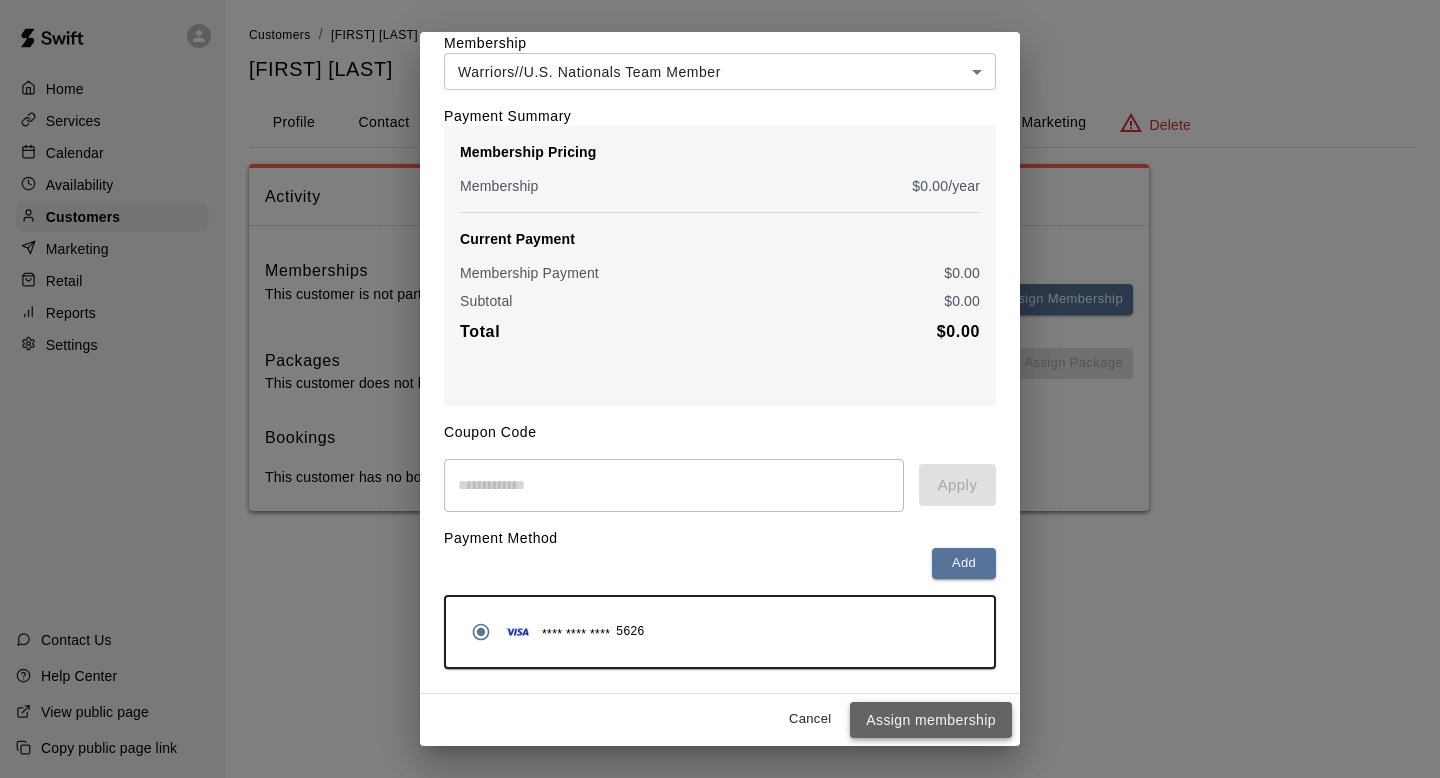 click on "Assign membership" at bounding box center (931, 720) 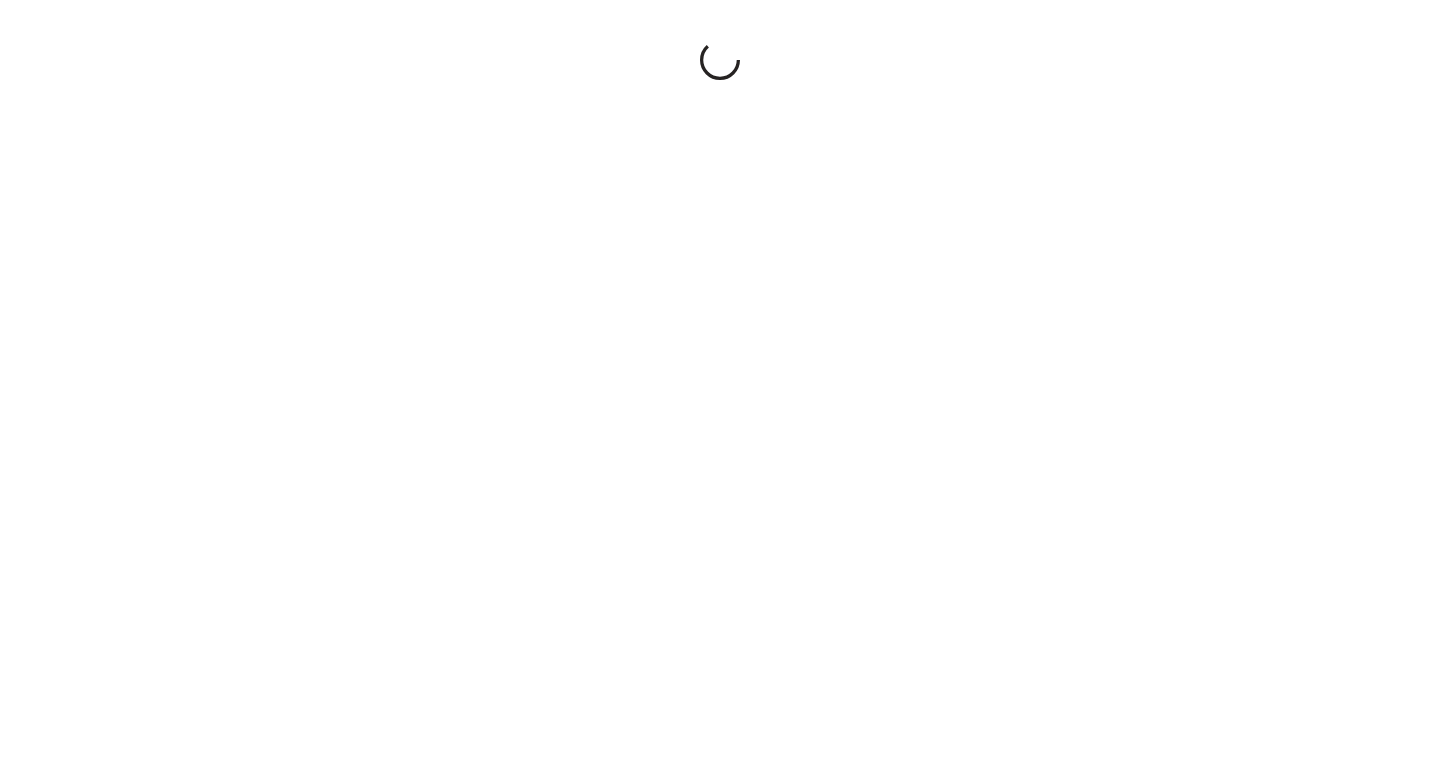 scroll, scrollTop: 0, scrollLeft: 0, axis: both 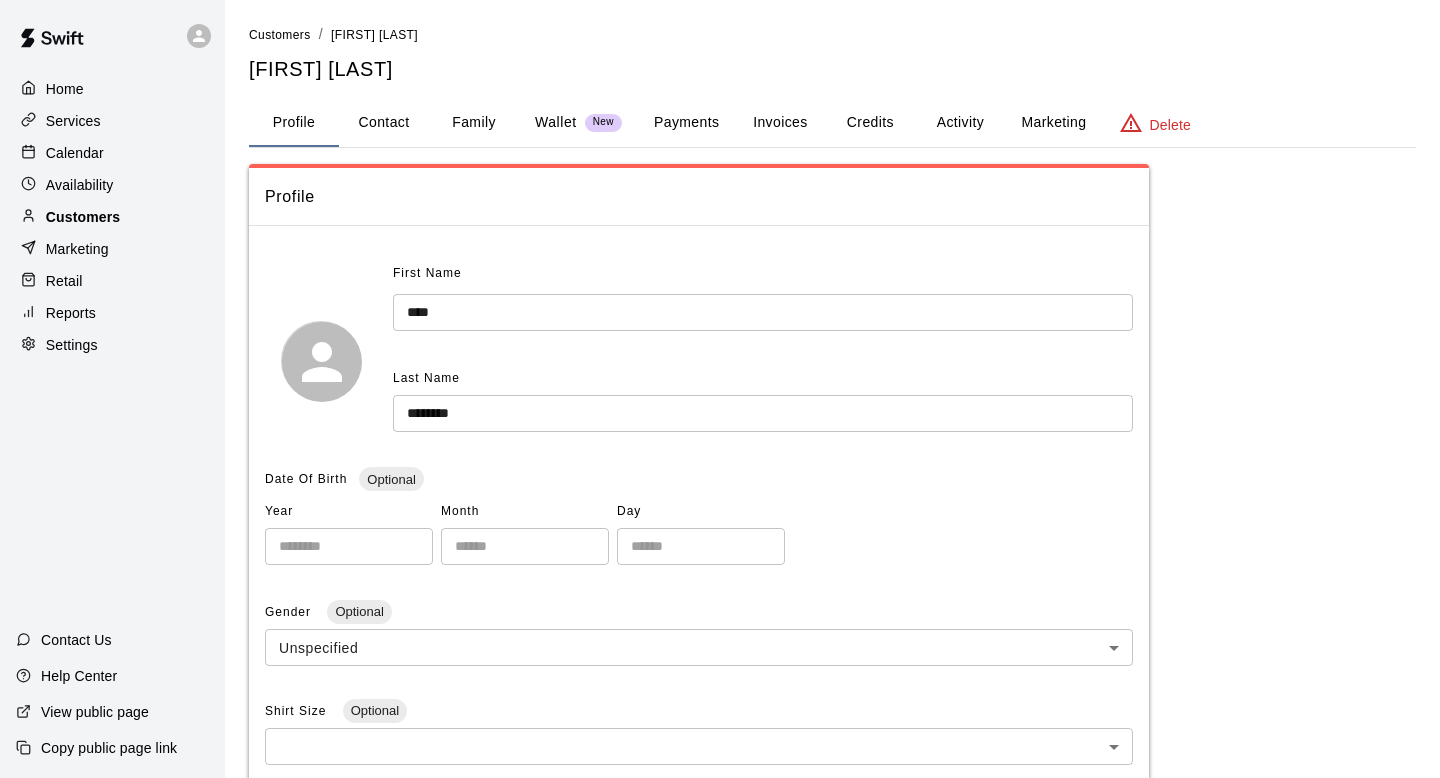 click on "Customers" at bounding box center [112, 217] 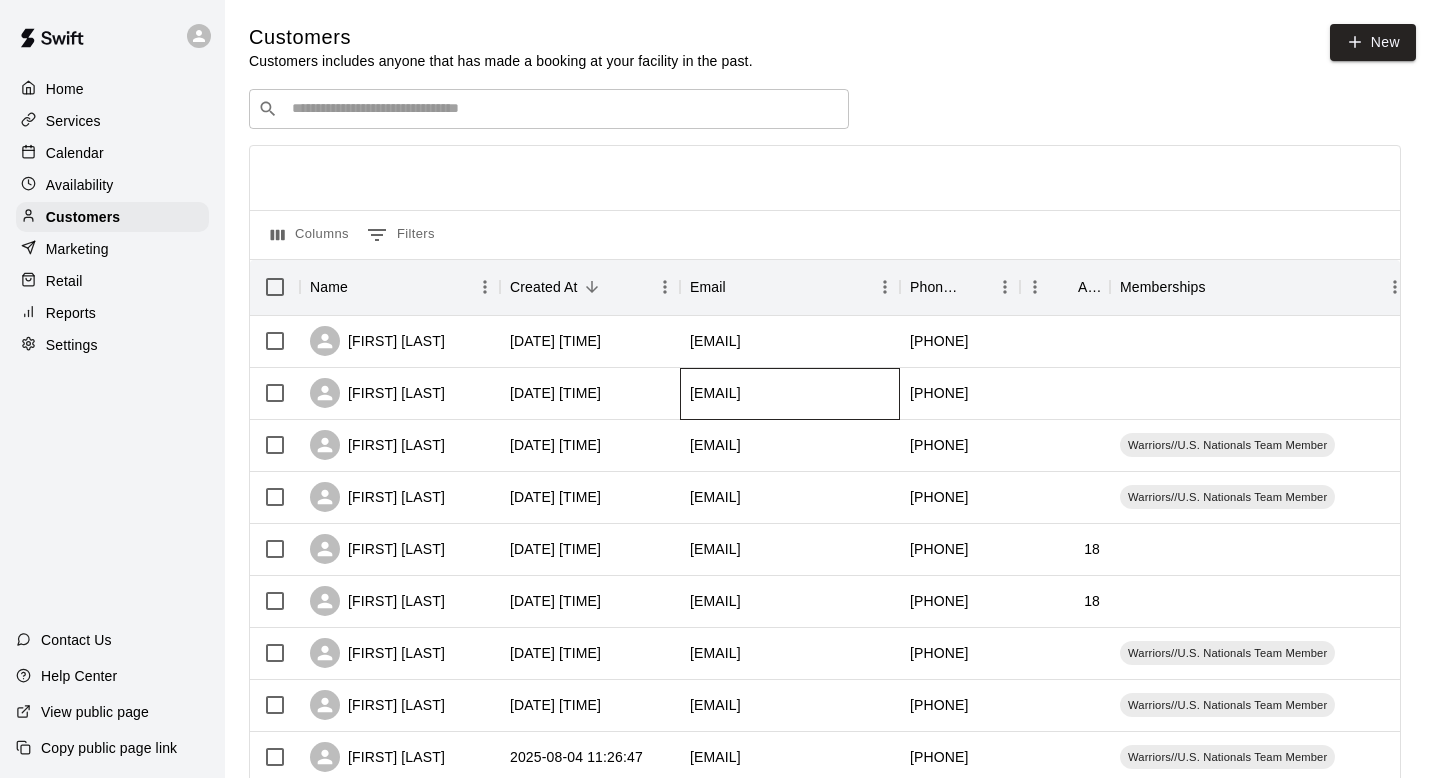 click on "[EMAIL]" at bounding box center (790, 394) 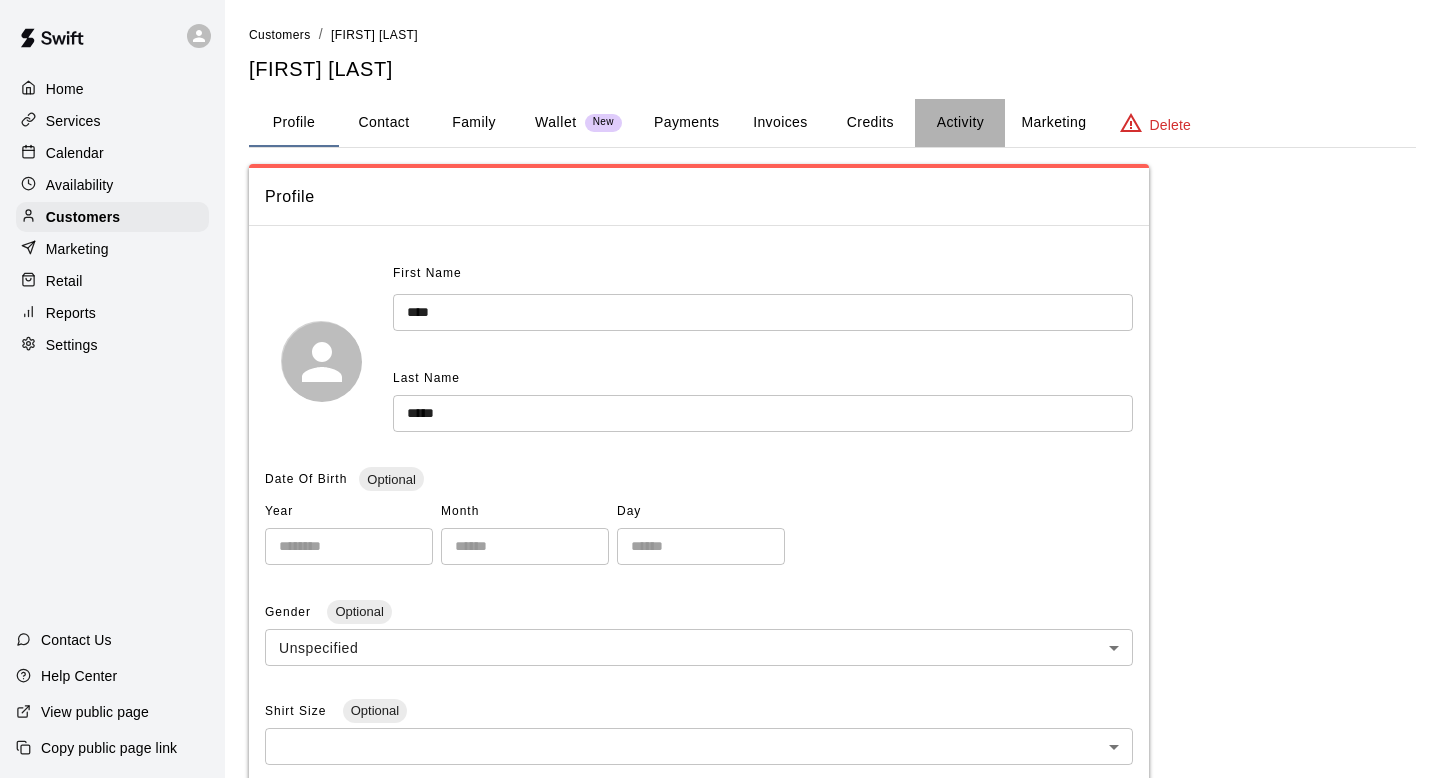 click on "Activity" at bounding box center [960, 123] 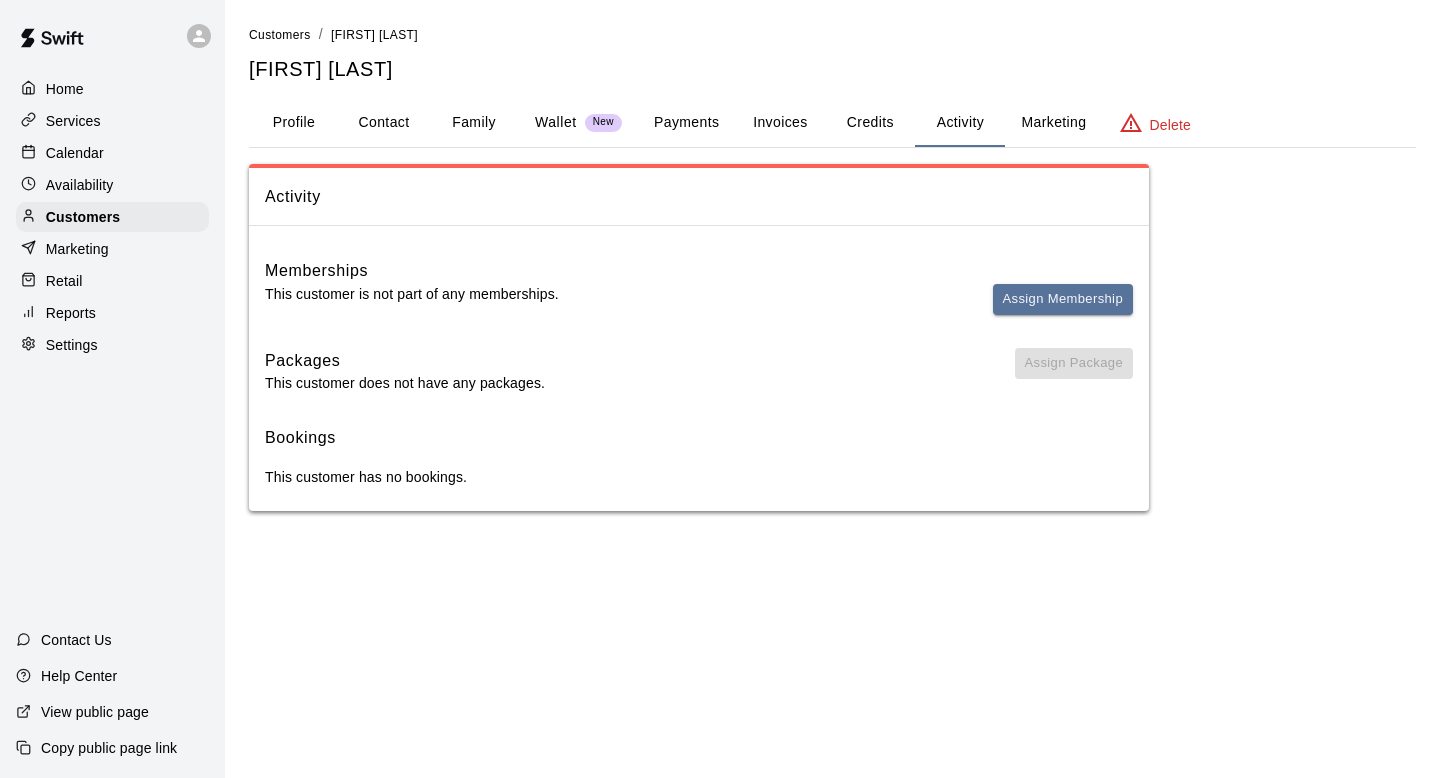 click on "Memberships" at bounding box center (699, 271) 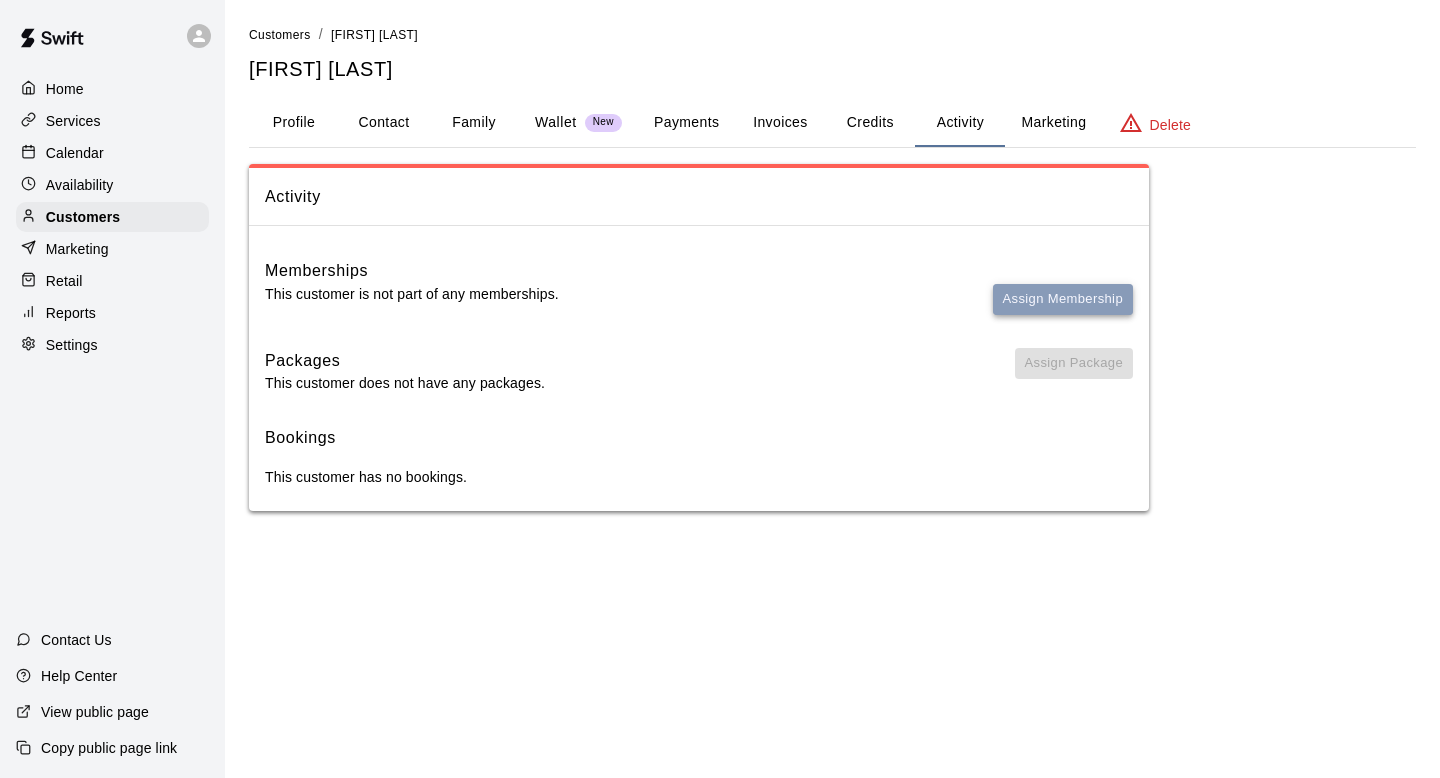 click on "Assign Membership" at bounding box center [1063, 299] 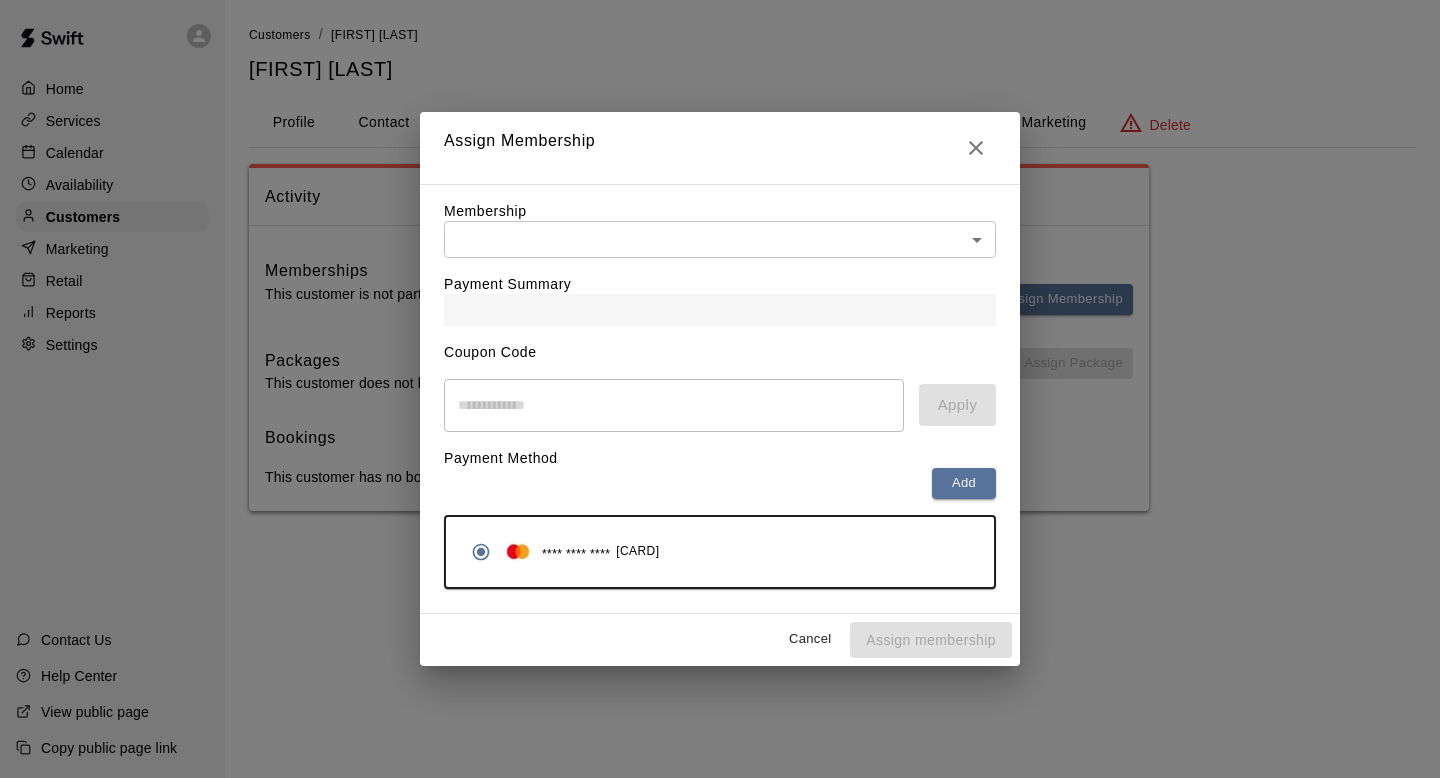 click on "Home Services Calendar Availability Customers Marketing Retail Reports Settings Contact Us Help Center View public page Copy public page link Customers / John Bruno John Bruno Profile Contact Family Wallet New Payments Invoices Credits Activity Marketing Delete Activity Memberships This customer is not part of any memberships. Assign Membership Packages This customer does not have any packages. Assign Package Bookings This customer has no bookings. Swift - Edit Customer Close cross-small Assign Membership Membership ​ ​ Payment Summary Coupon Code ​ Apply Payment Method   Add **** **** **** 4813 Cancel Assign membership" at bounding box center [720, 275] 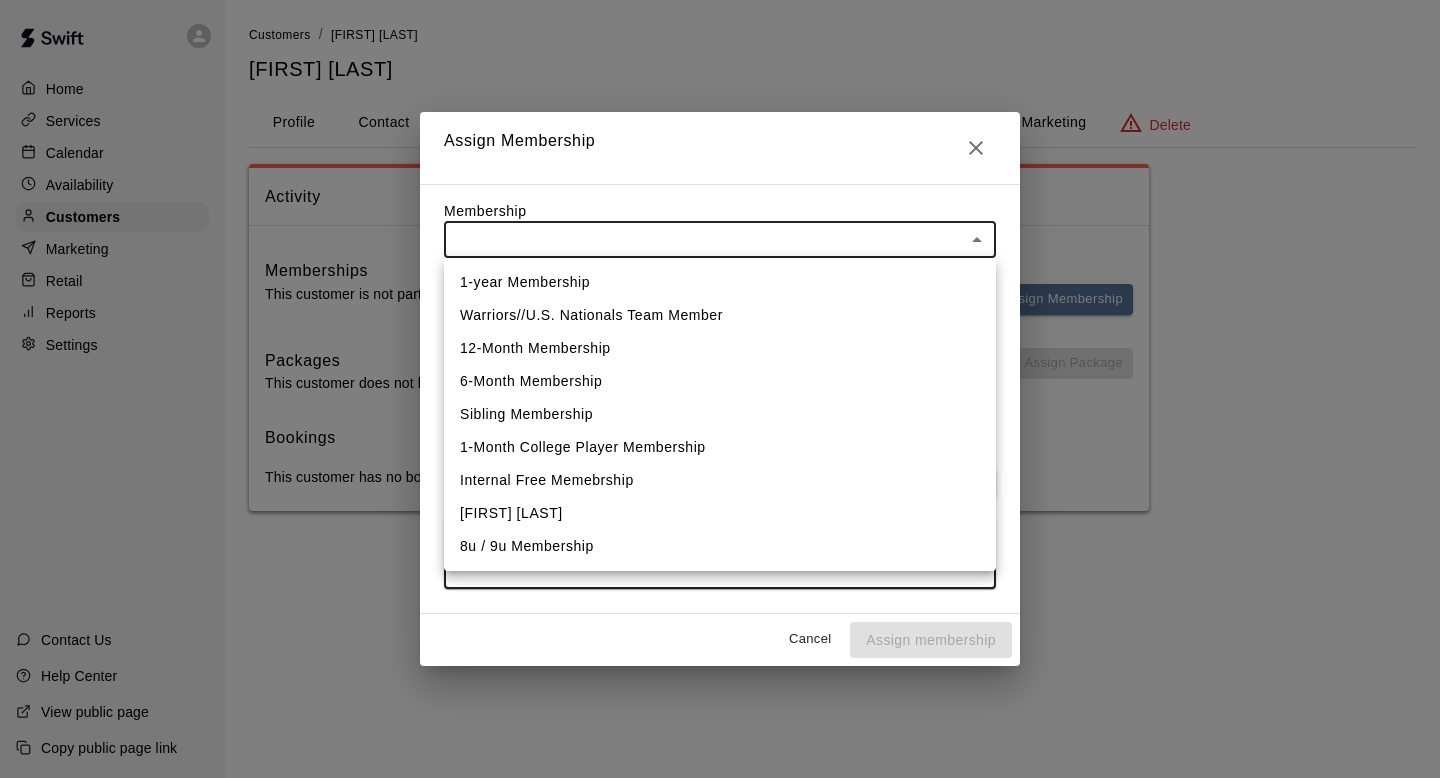 click on "Warriors//U.S. Nationals Team Member" at bounding box center (720, 315) 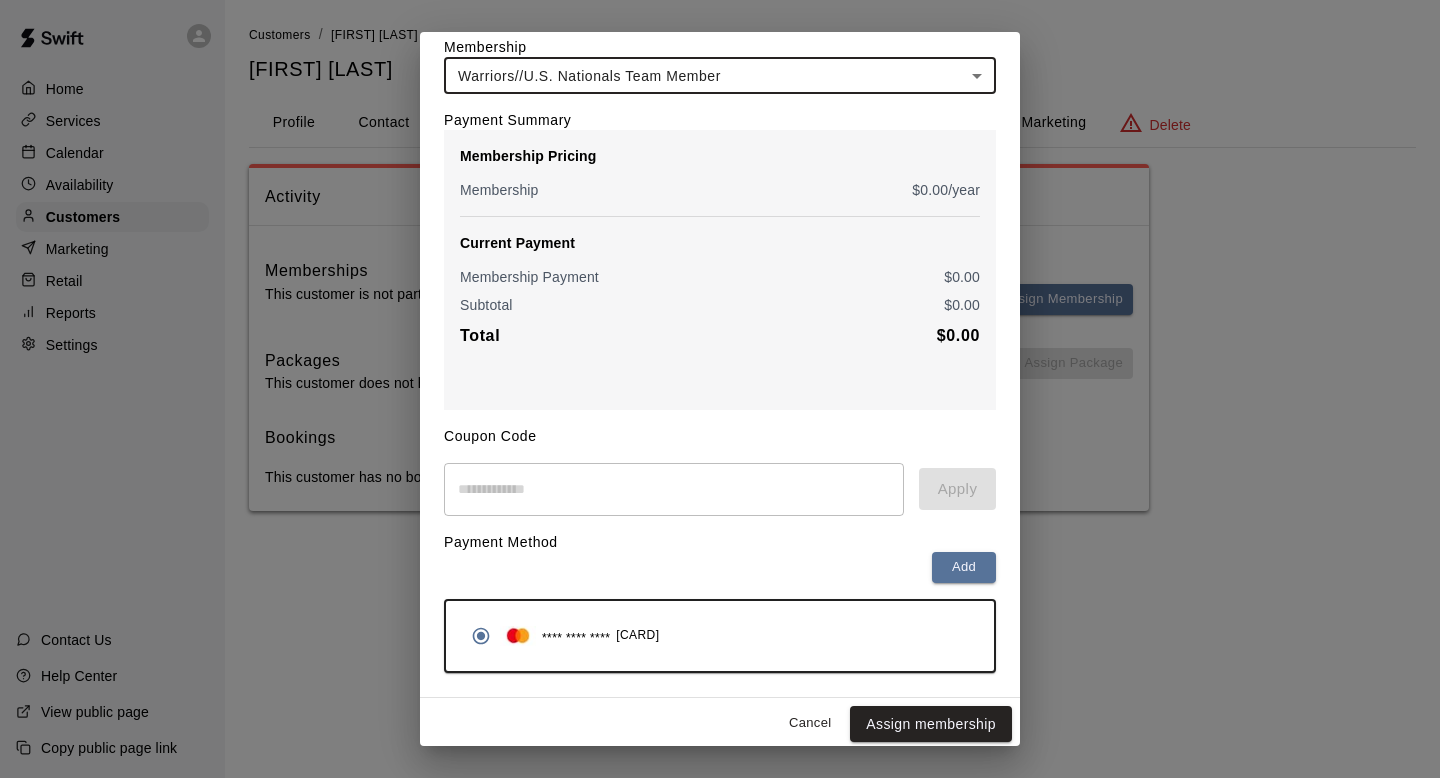 scroll, scrollTop: 90, scrollLeft: 0, axis: vertical 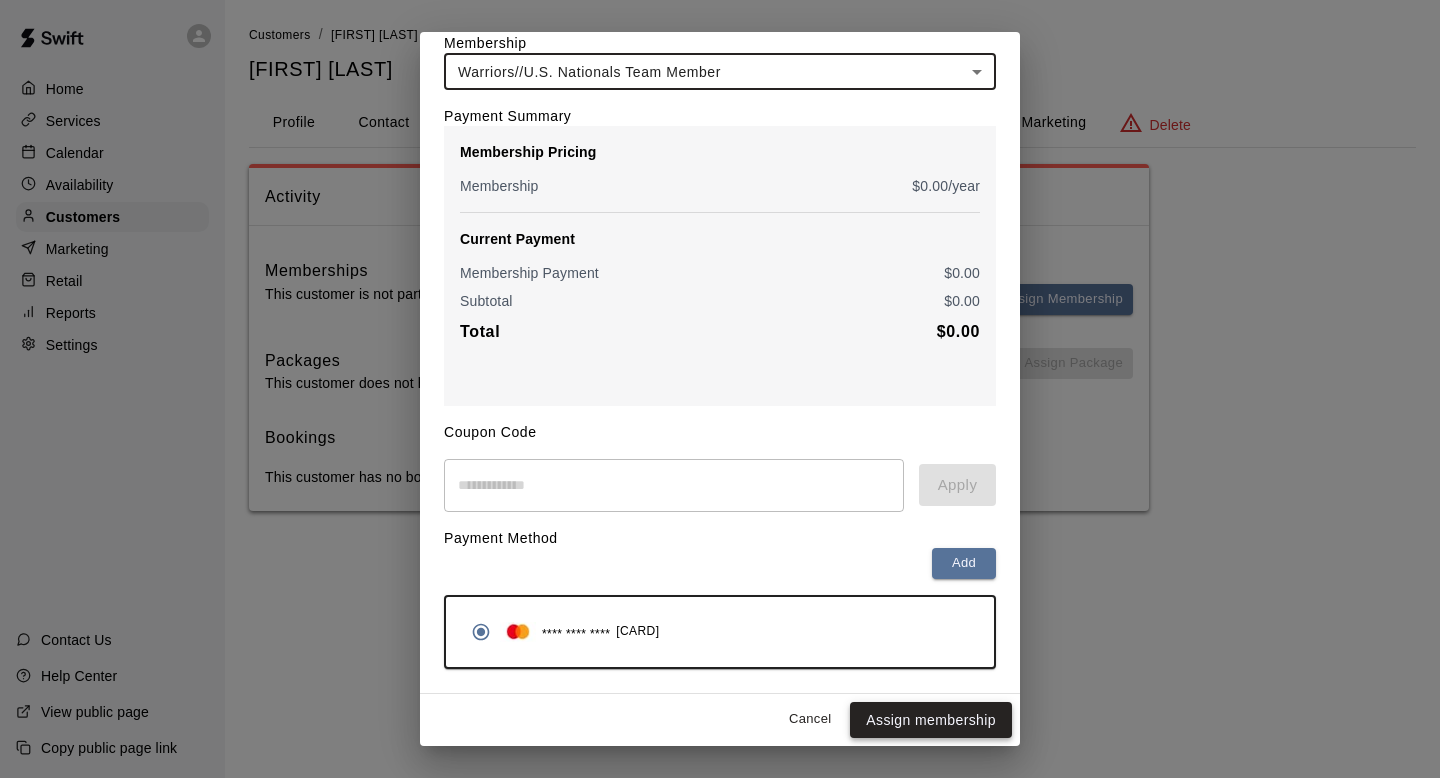click on "Assign membership" at bounding box center (931, 720) 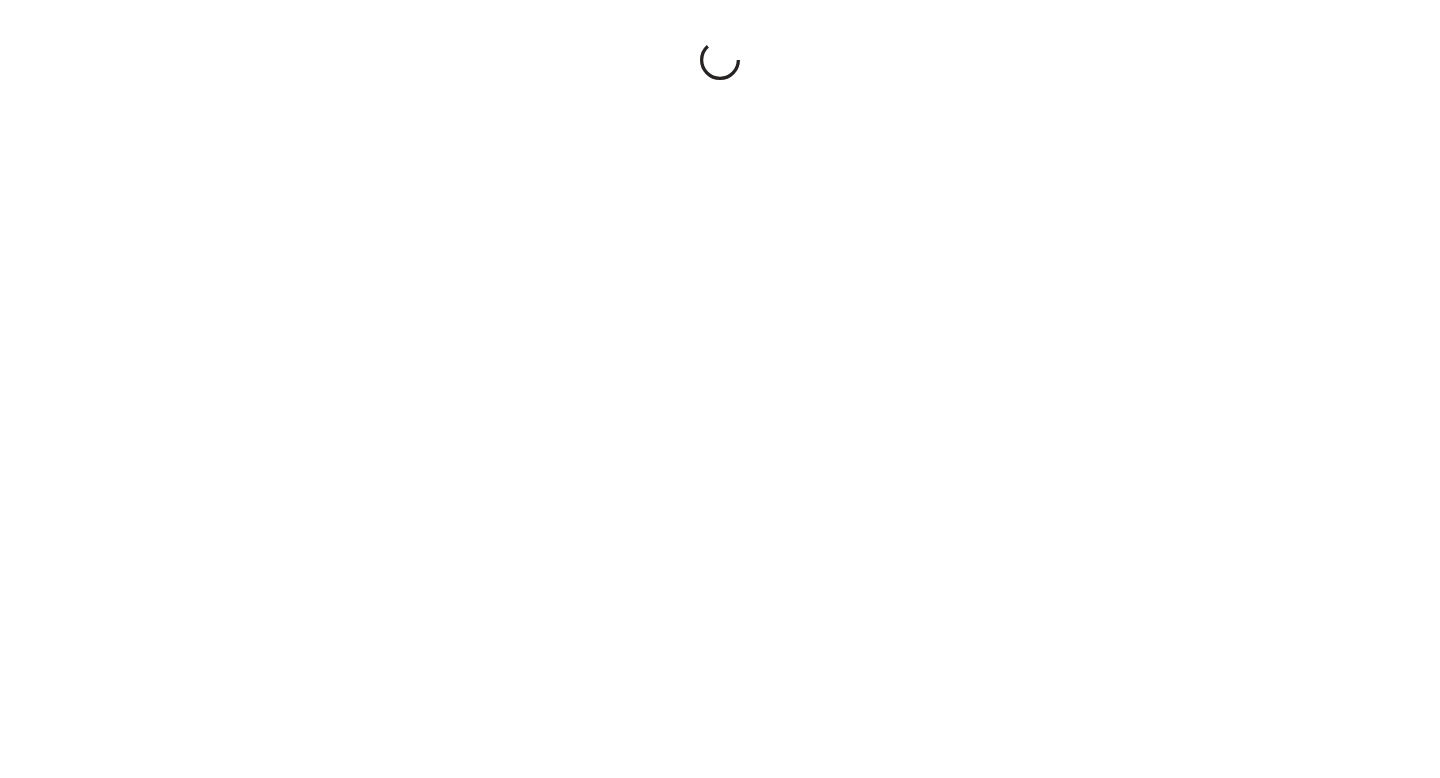 scroll, scrollTop: 0, scrollLeft: 0, axis: both 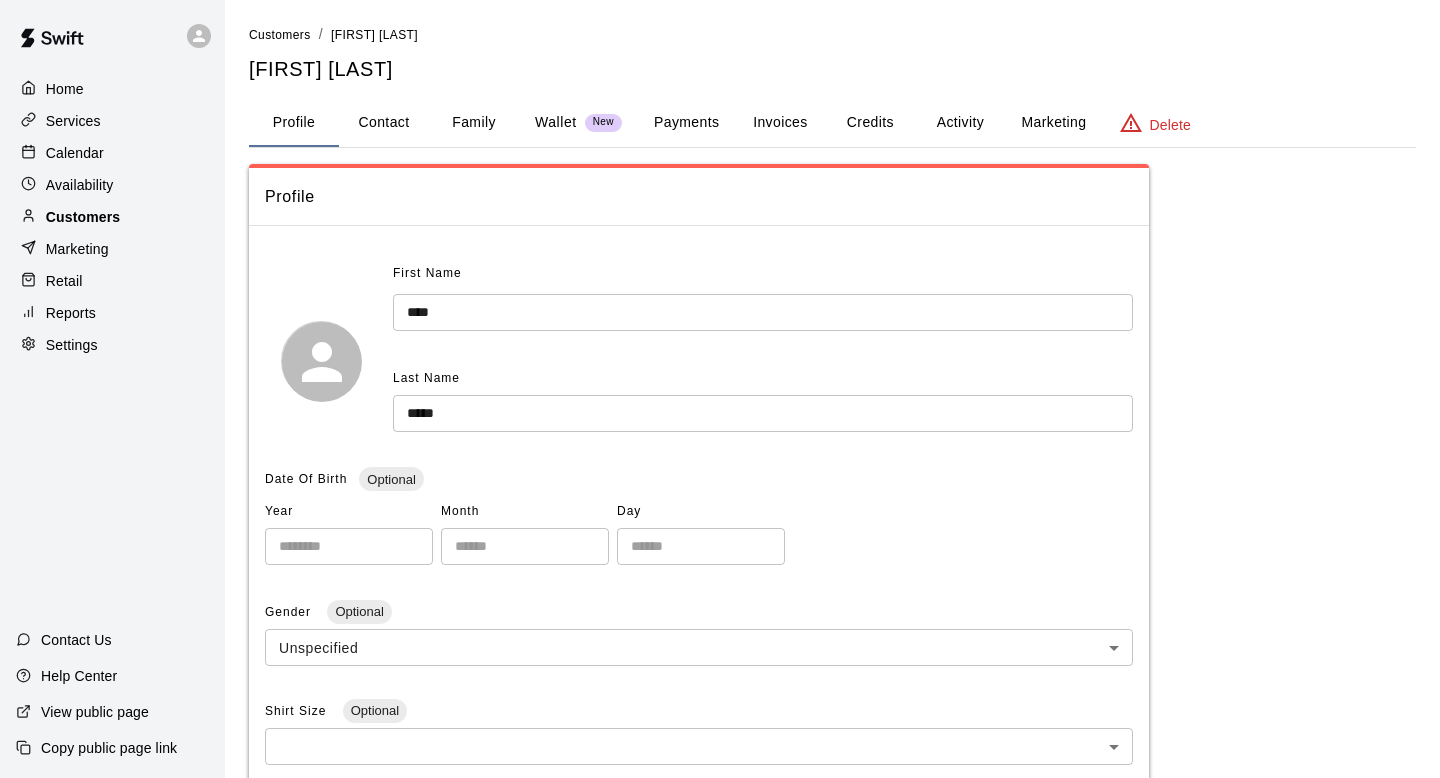 click on "Customers" at bounding box center (112, 217) 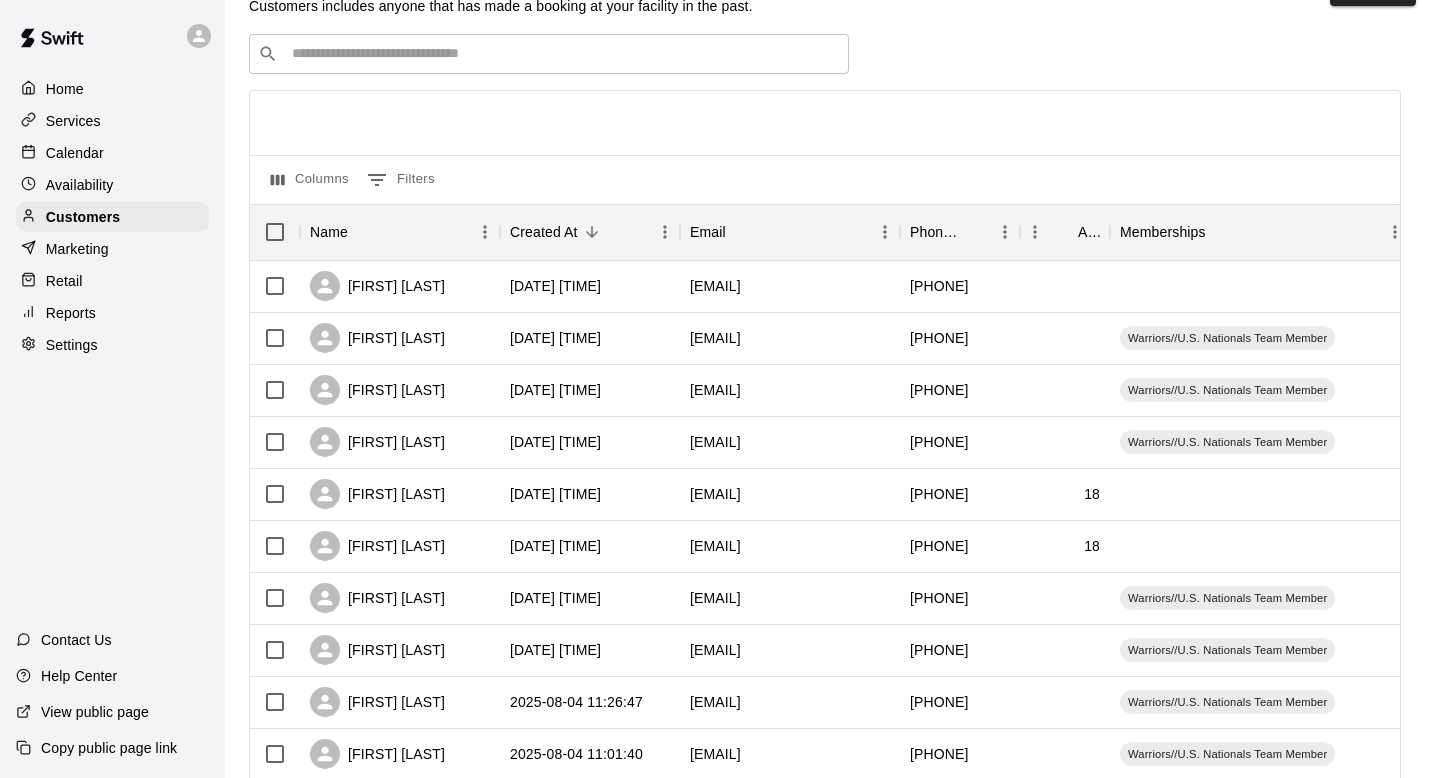 scroll, scrollTop: 65, scrollLeft: 0, axis: vertical 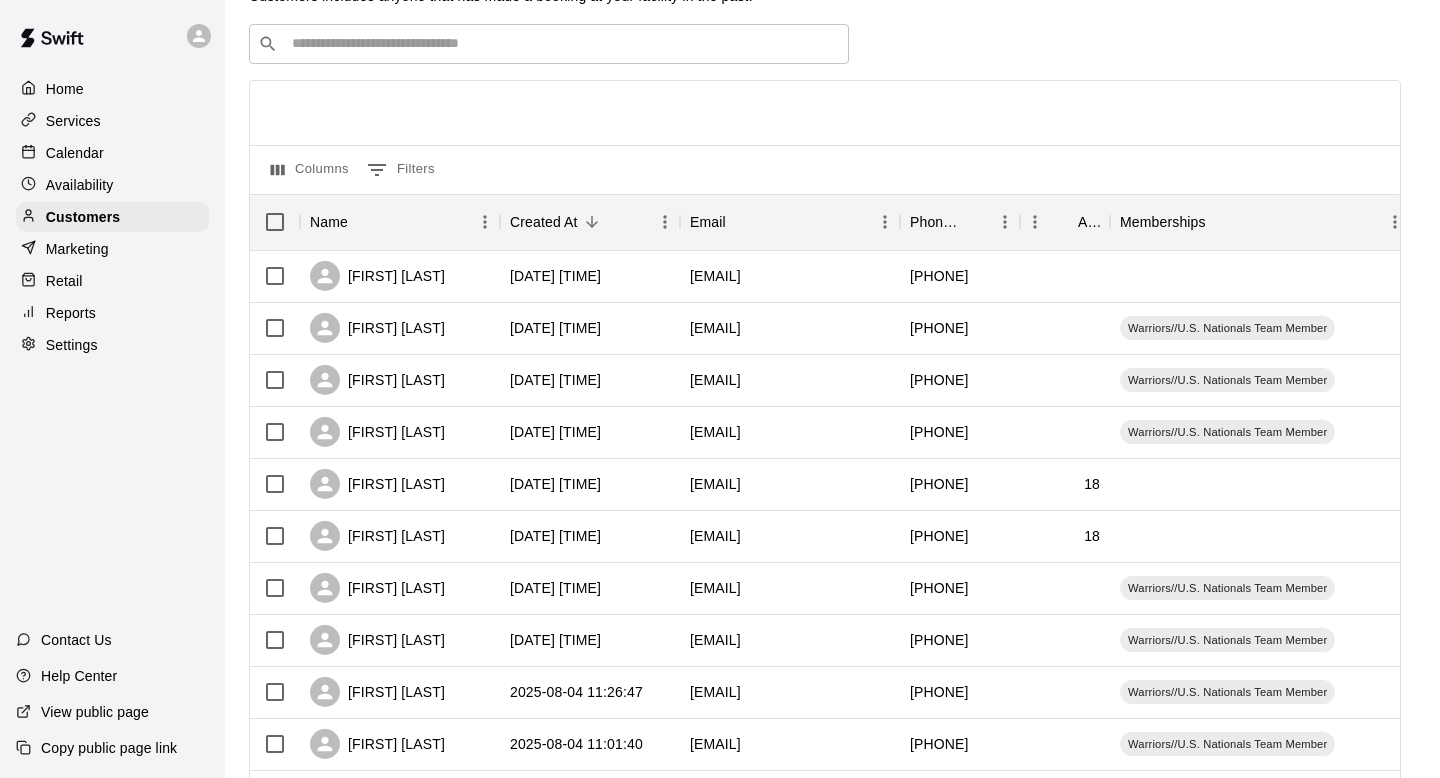 click on "Customers Customers includes anyone that has made a booking at your facility in the past.   New ​ ​ Columns 0 Filters Name Created At Email Phone Number Age Memberships Amanda Holtgrewe 2025-08-05 13:54:38 amlholtgrewe@gmail.com +15736197370 John Bruno 2025-08-05 10:23:00 bruno2274@outlook.com +16603950132 Warriors//U.S. Nationals Team Member Zach McLeland 2025-08-05 10:11:00 themclelandfamily@gmail.com +16603461126 Warriors//U.S. Nationals Team Member Taylor Hall 2025-08-05 09:58:41 lthall@outlook.com +13128138855 Warriors//U.S. Nationals Team Member Matthew States 2025-08-05 09:28:54 mstates21@icloud.com +15733034188 18 Calen Jones 2025-08-05 09:20:43 calen16@icloud.com +15735441304 18 Natalie Fitzsimmons 2025-08-05 08:18:38 fitzsimmonsn@health.missouri.edu +15738817401 Warriors//U.S. Nationals Team Member Brad Hazelwonder 2025-08-04 12:52:14 brhazelwonder@fedins.com +16185815782 Warriors//U.S. Nationals Team Member Robert Zara 2025-08-04 11:26:47 bzara7@gmail.com +15734896363 Amber Hatcher +15738239995" at bounding box center [832, 782] 